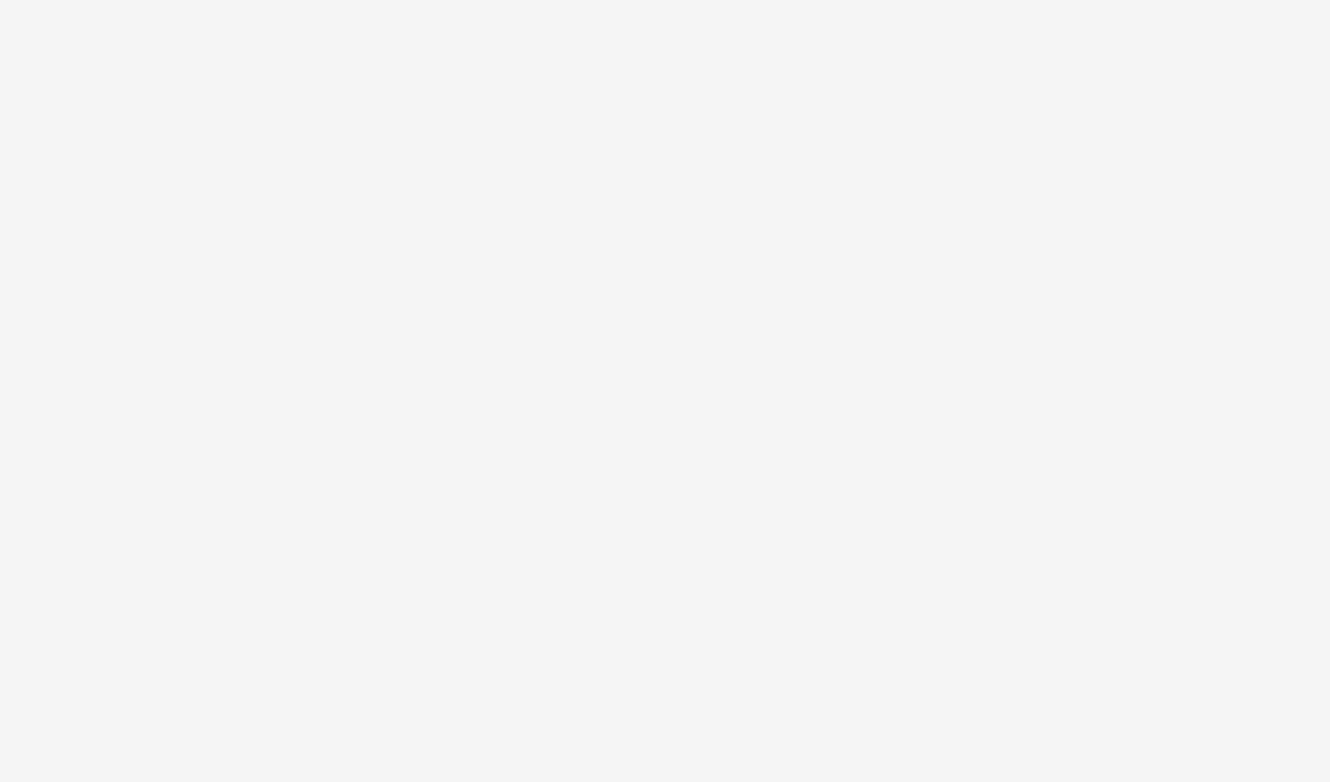 scroll, scrollTop: 0, scrollLeft: 0, axis: both 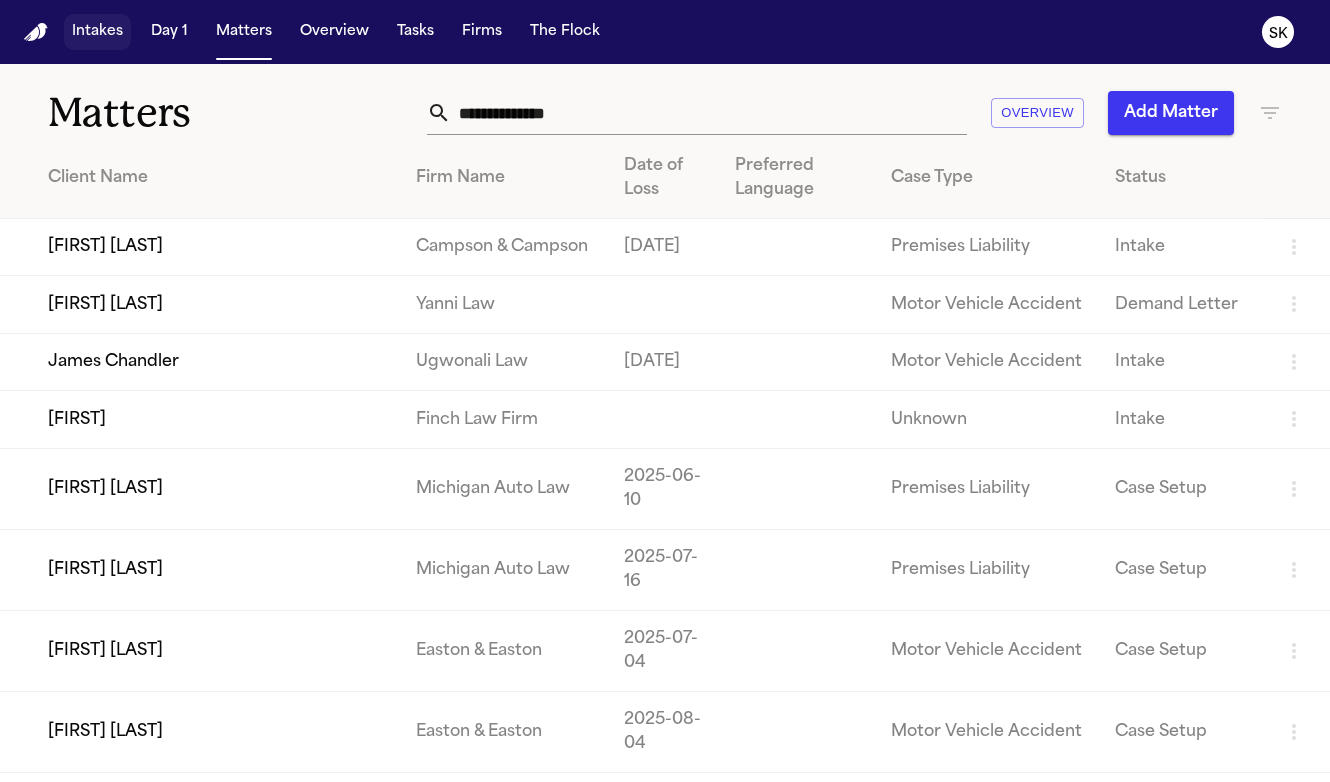click on "Intakes" at bounding box center [97, 32] 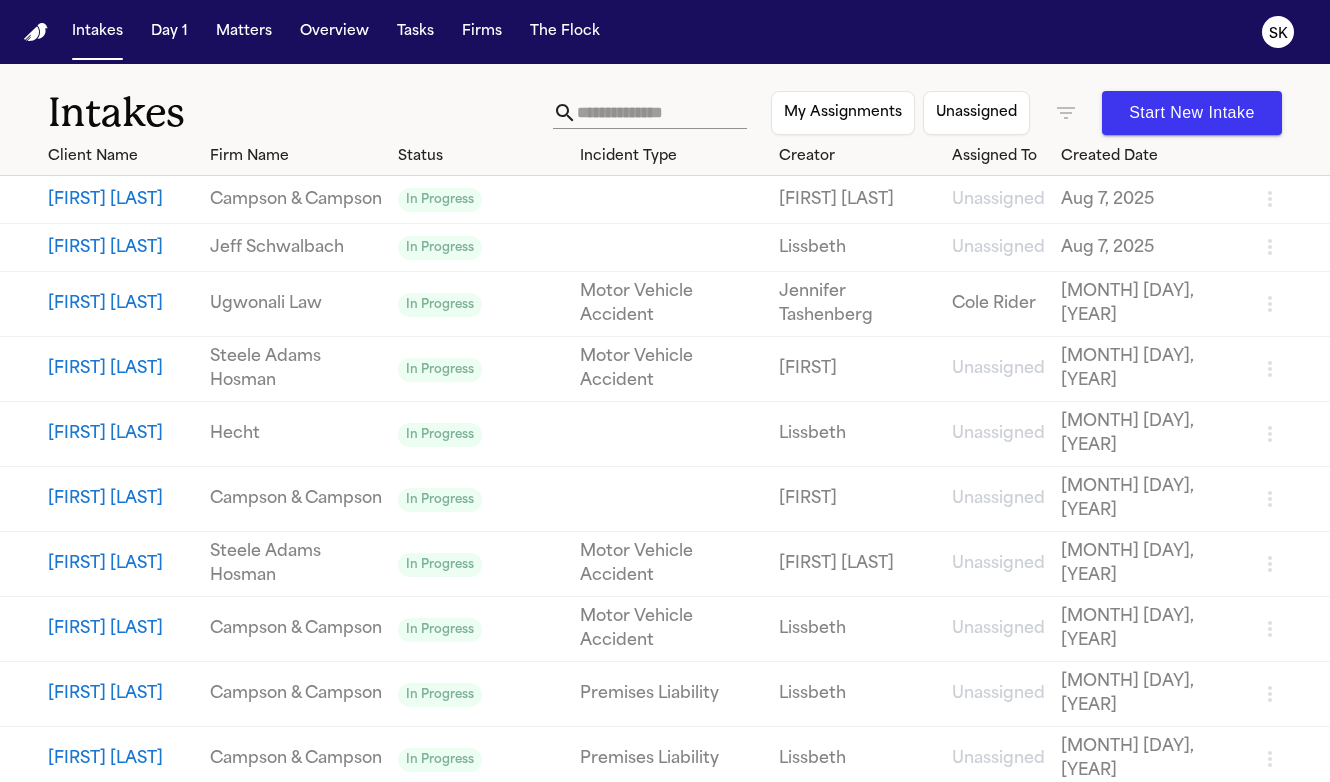 click on "[FIRST] [LAST]" at bounding box center (121, 200) 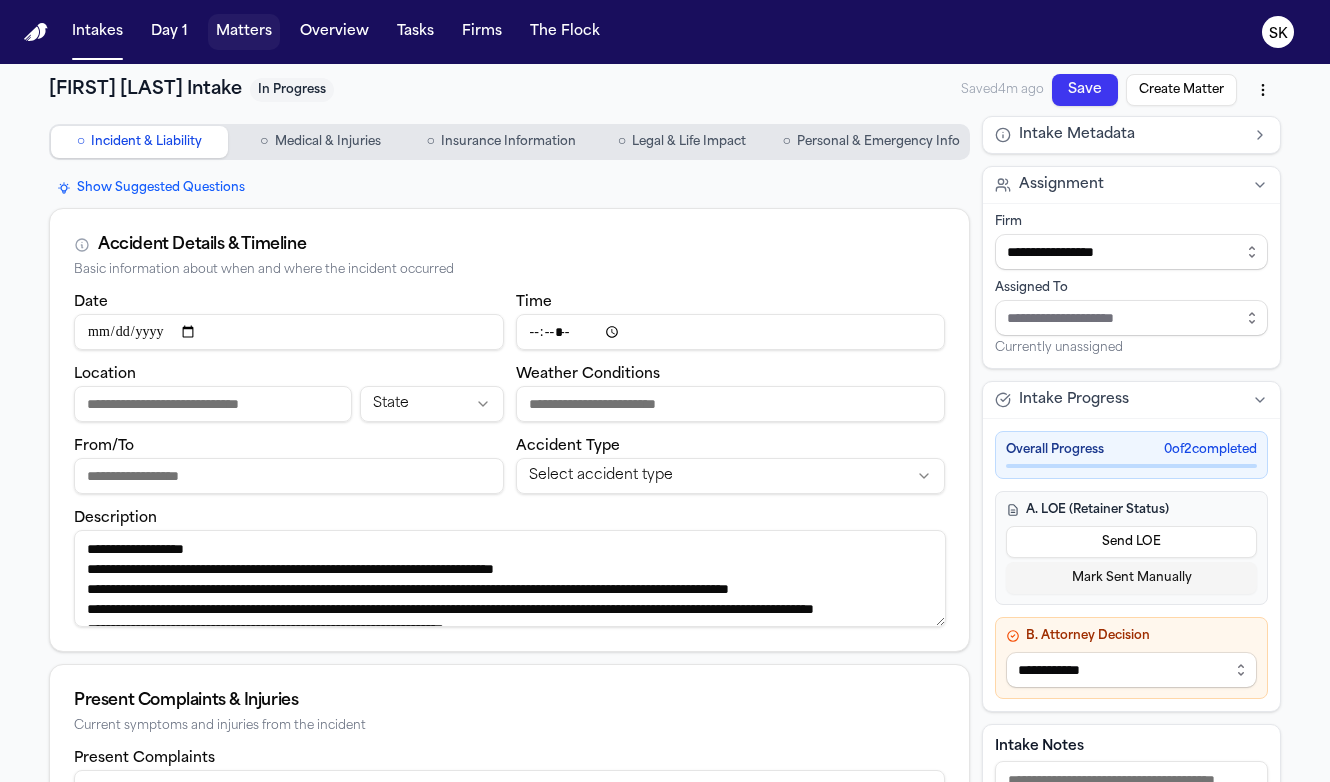 click on "Matters" at bounding box center (244, 32) 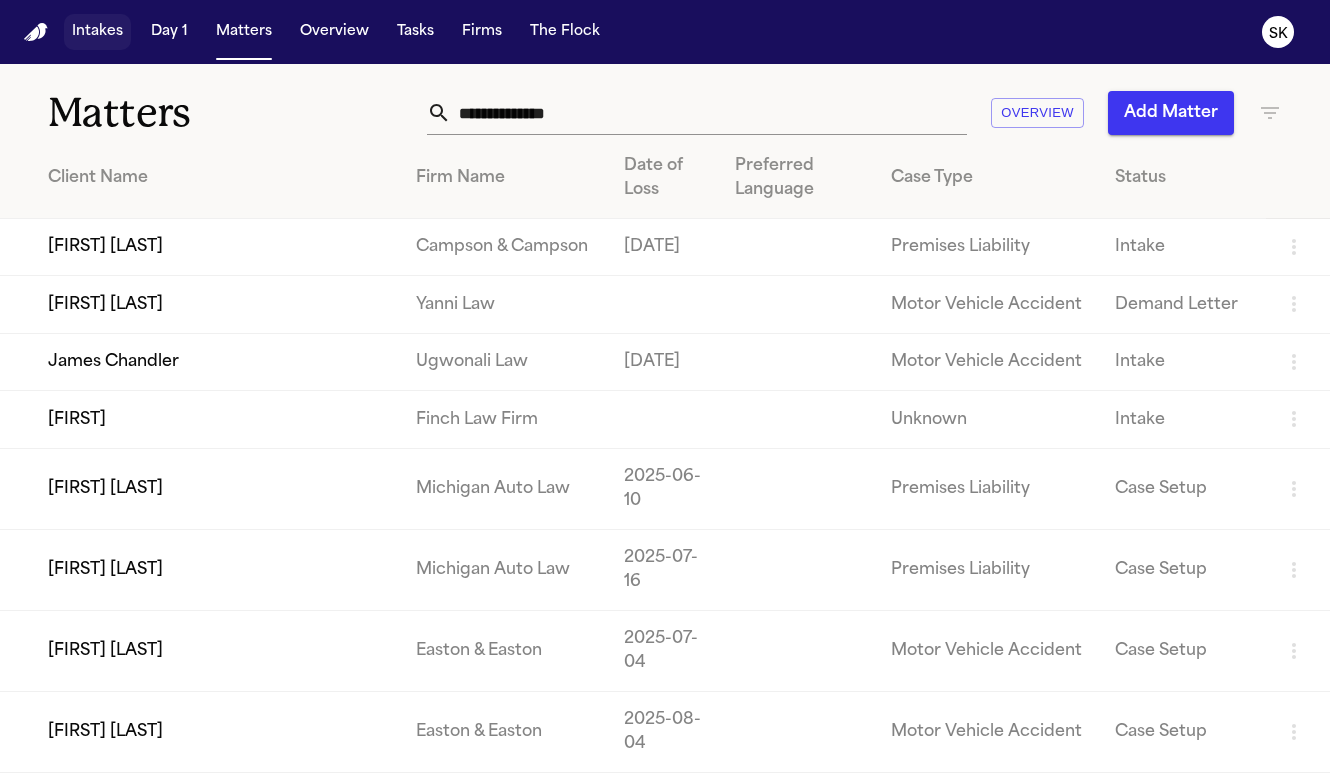 click on "Intakes" at bounding box center (97, 32) 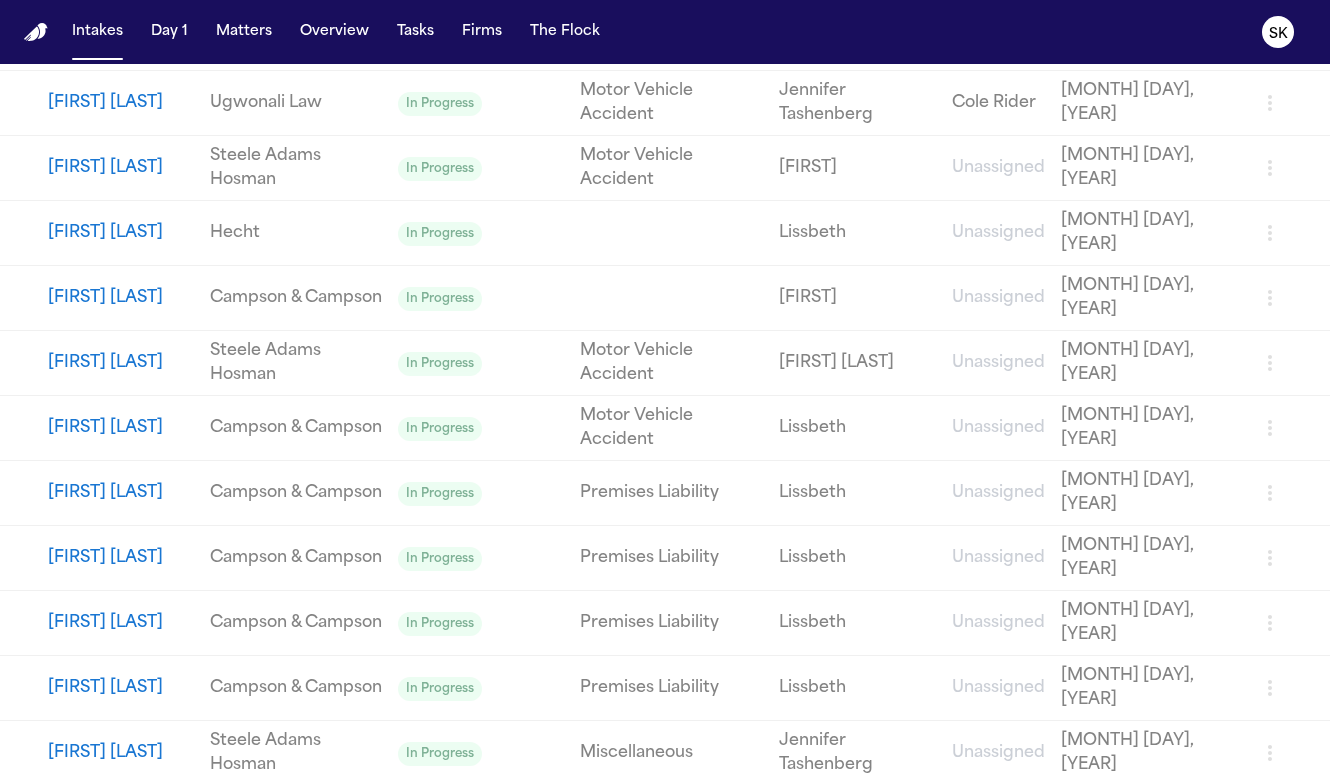 scroll, scrollTop: 0, scrollLeft: 0, axis: both 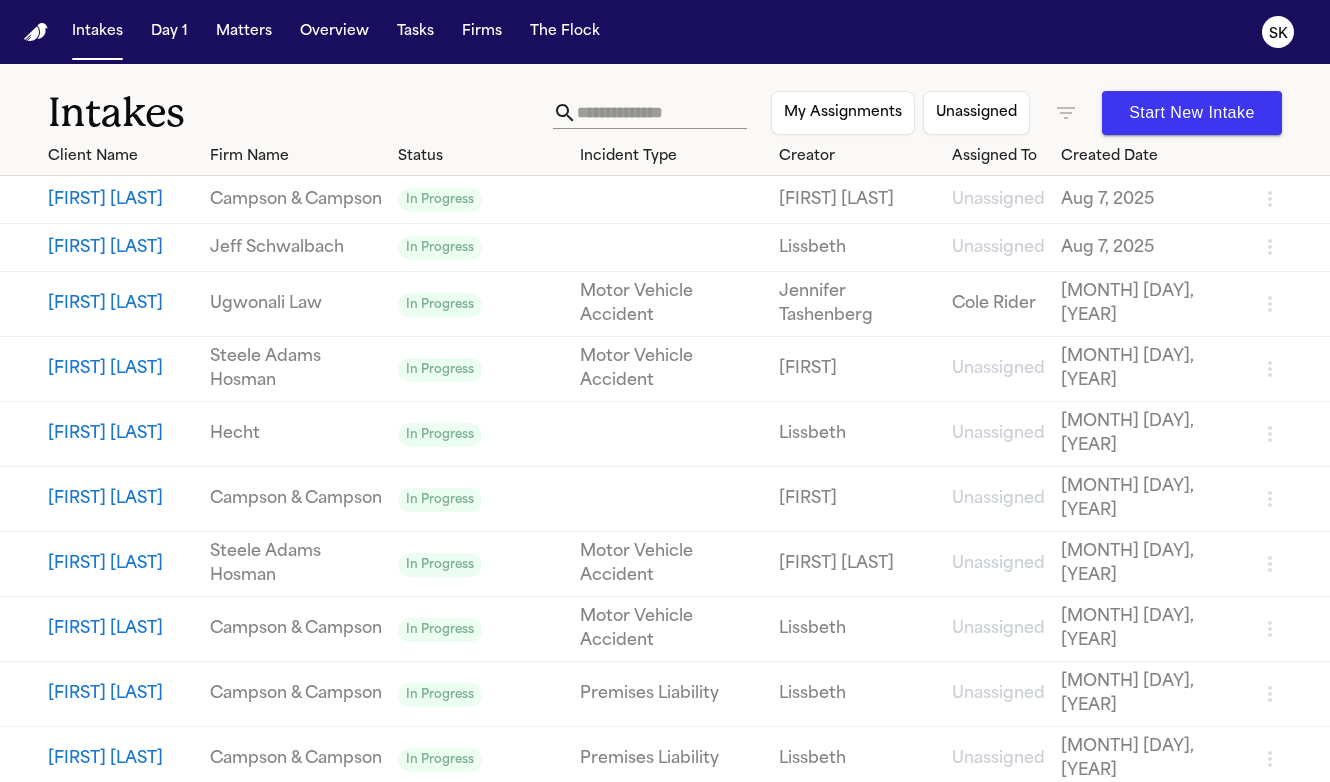 click 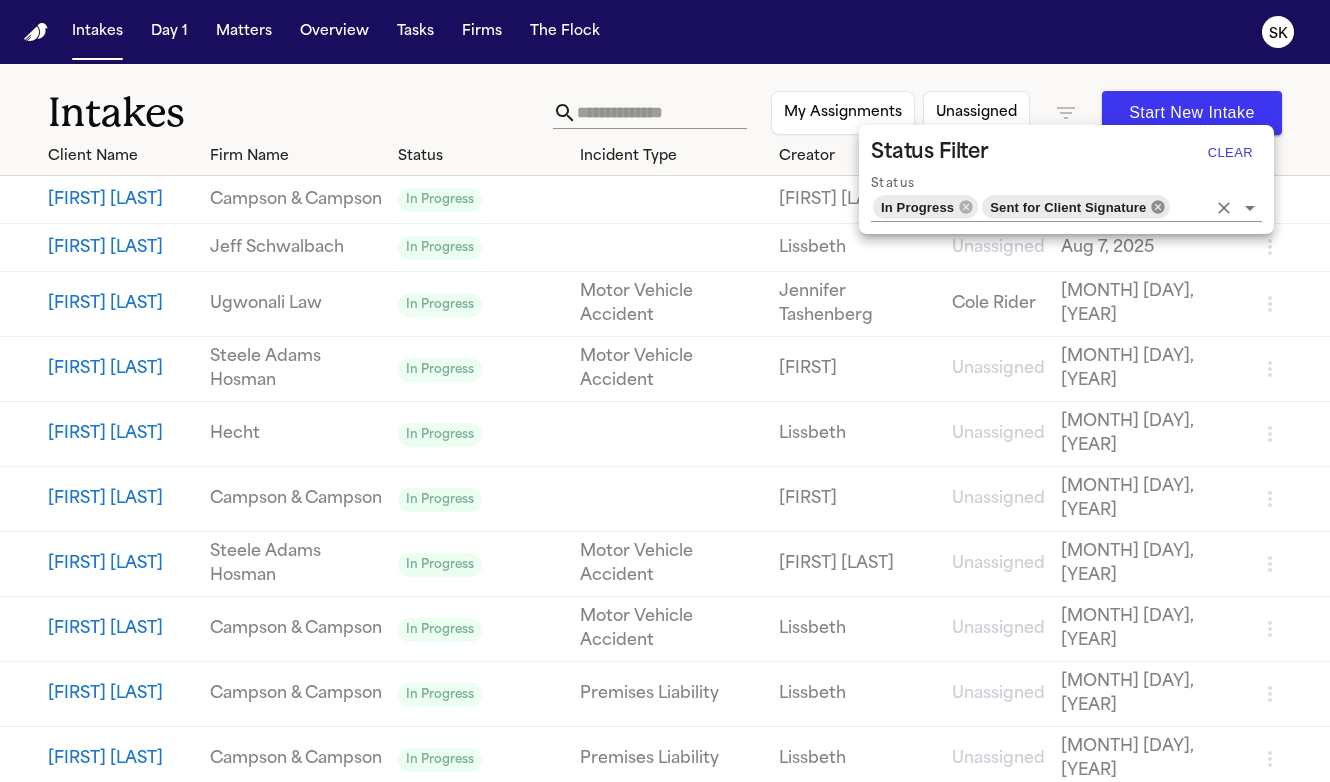 click 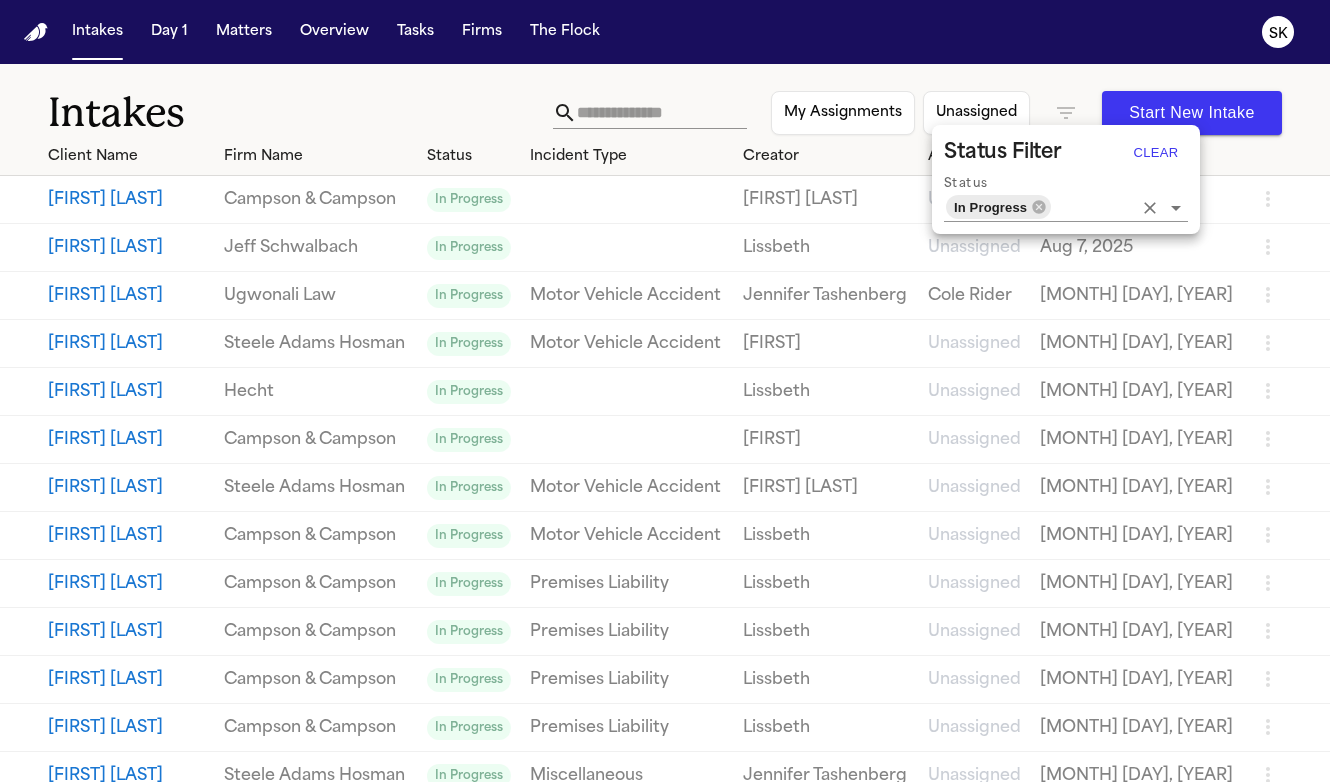 click at bounding box center [665, 391] 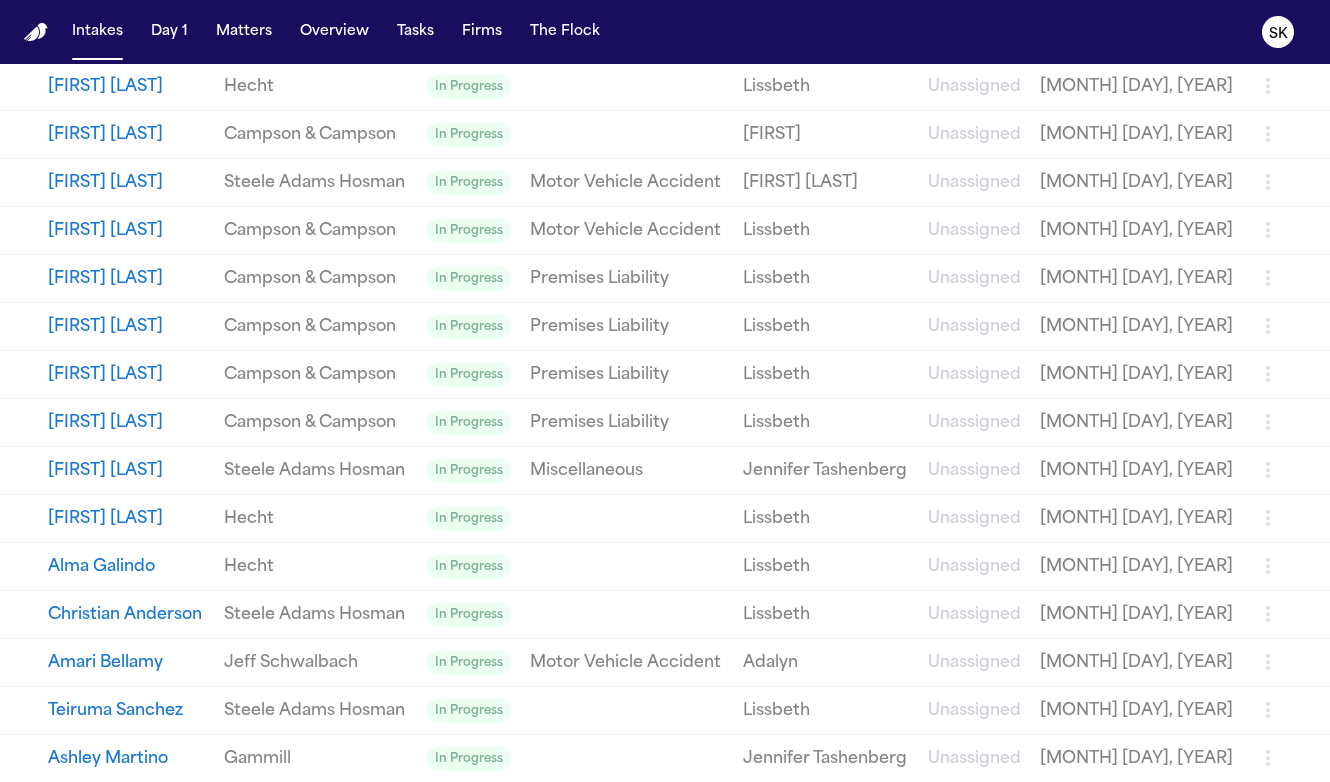 scroll, scrollTop: 0, scrollLeft: 0, axis: both 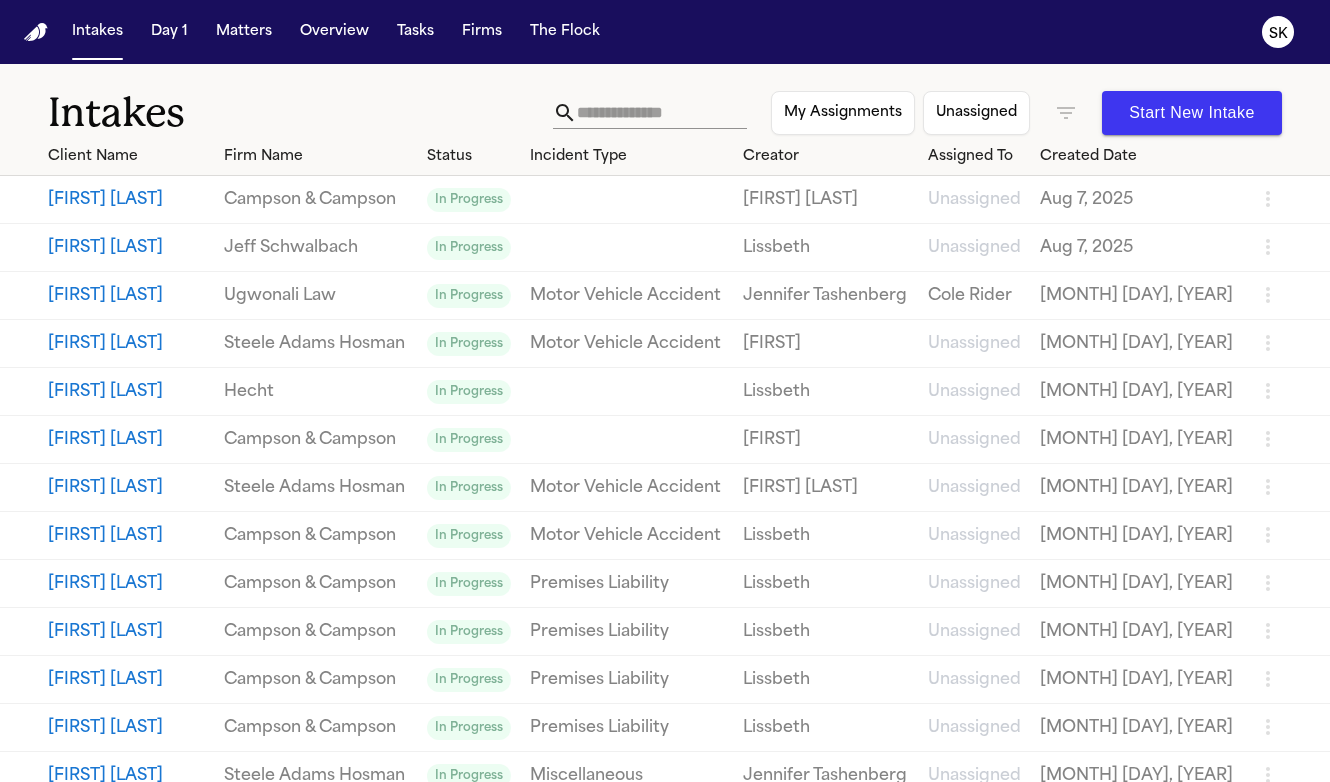click at bounding box center [662, 113] 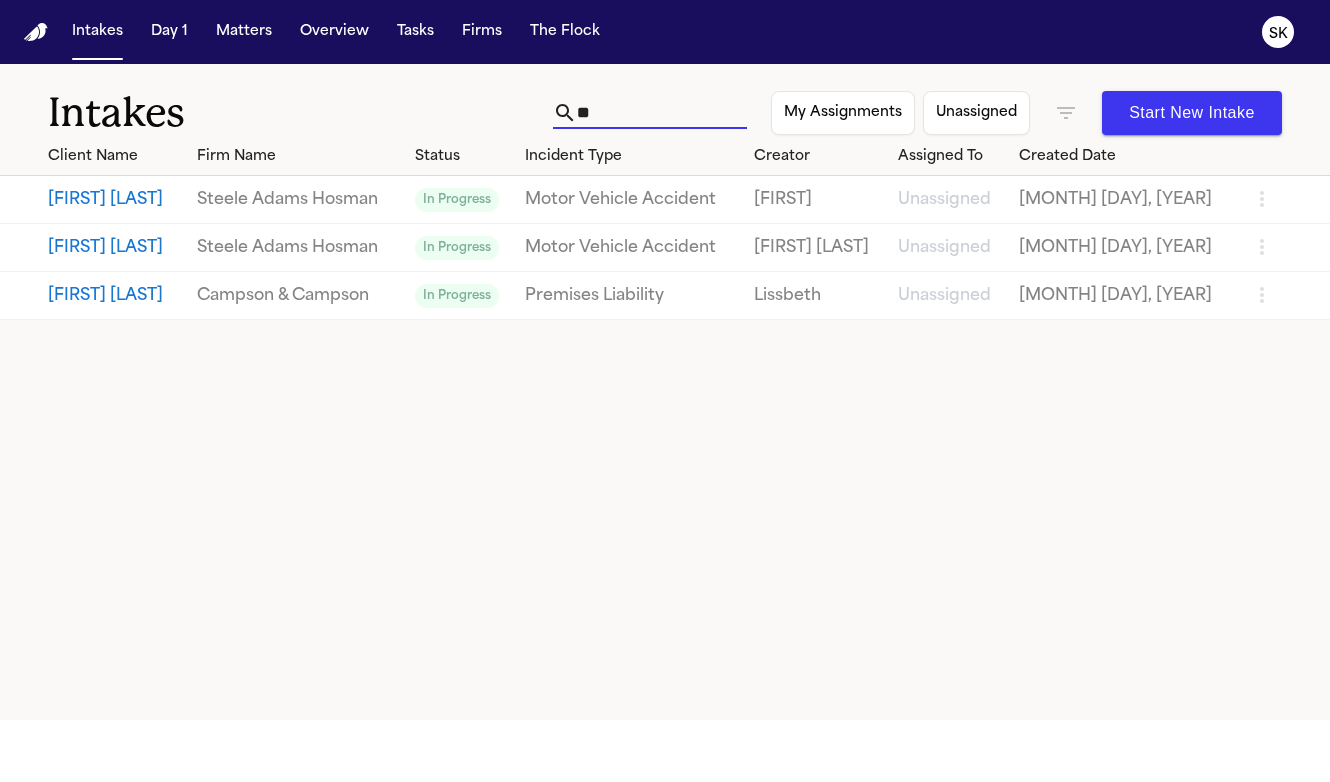 type on "*" 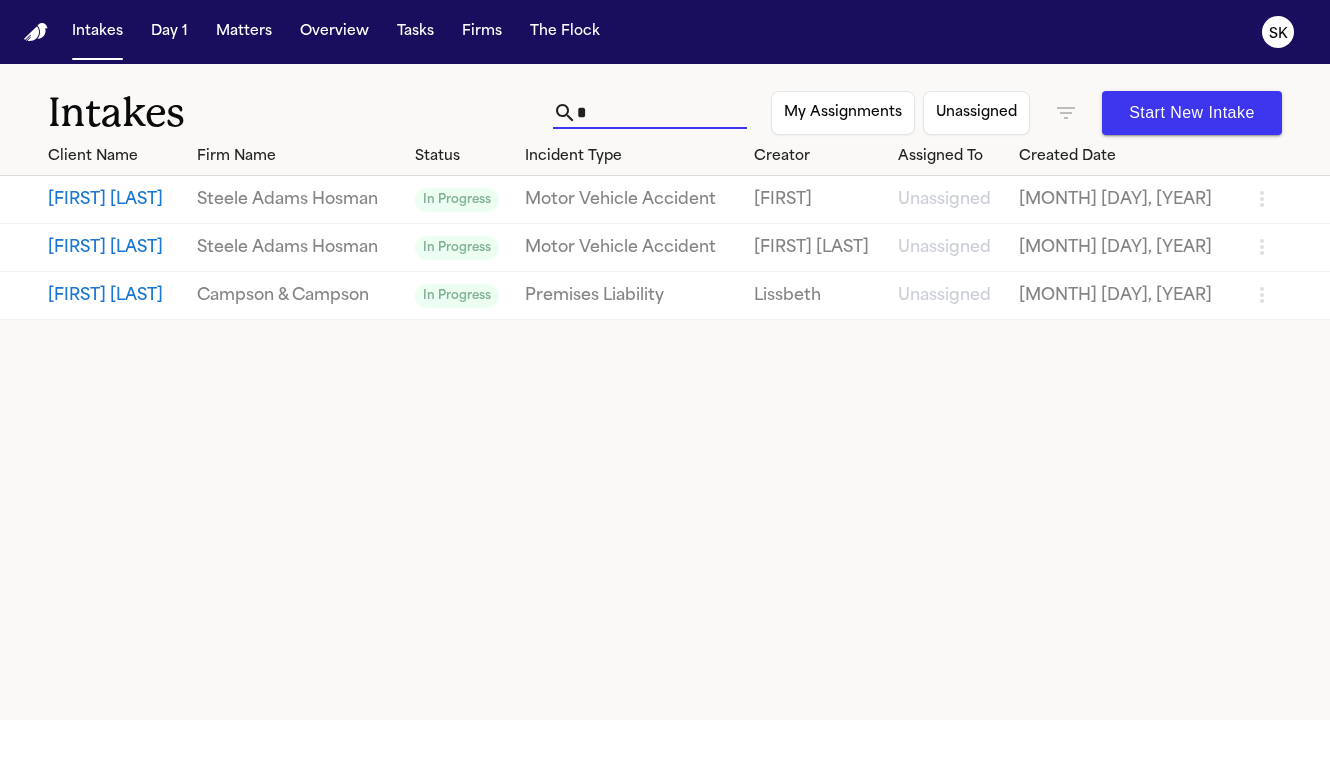 type 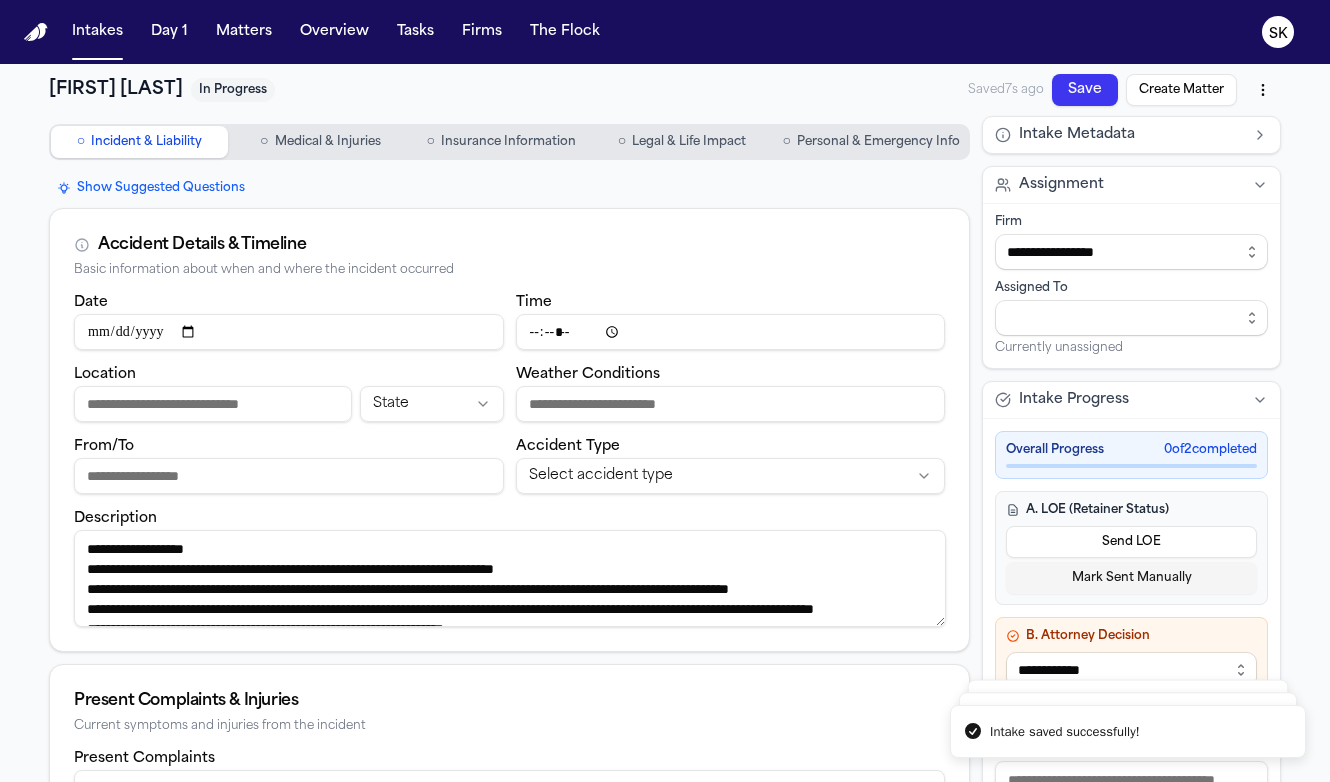 scroll, scrollTop: 0, scrollLeft: 0, axis: both 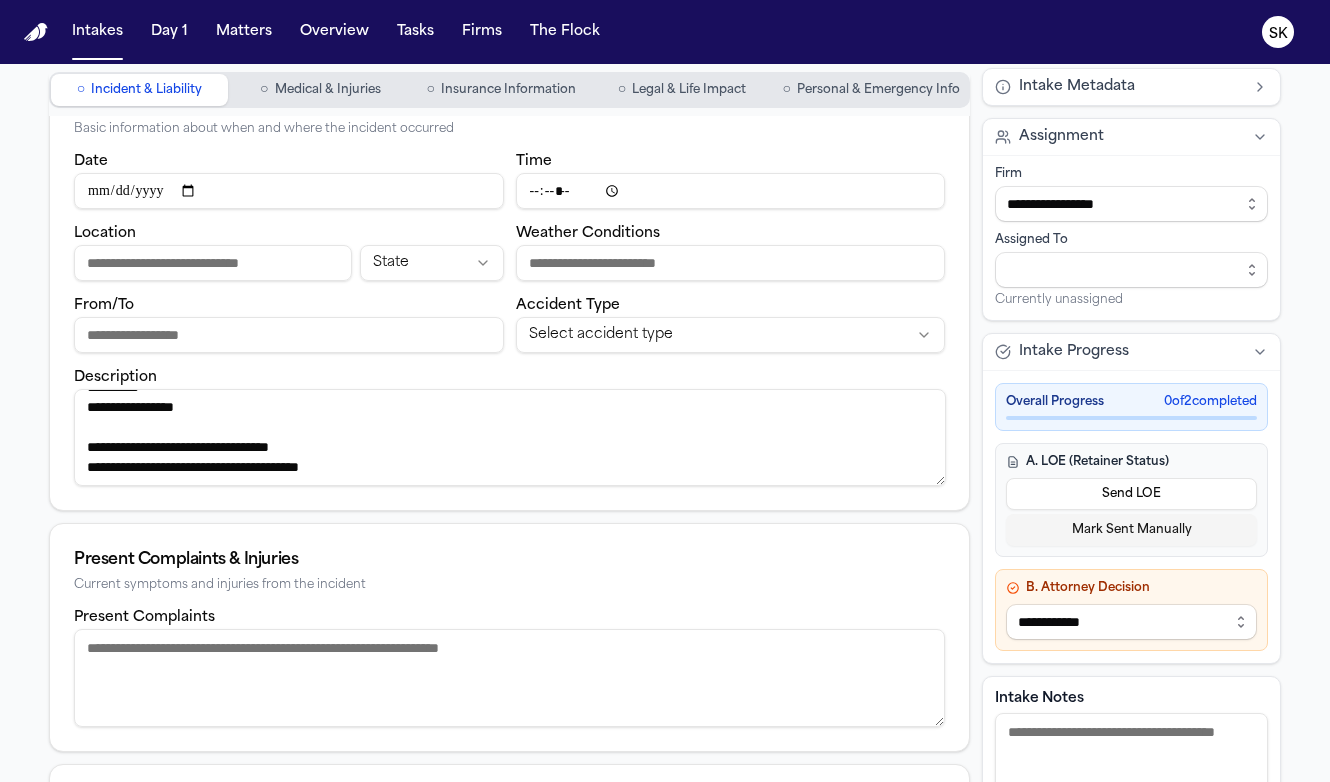 click on "Personal & Emergency Info" at bounding box center (878, 90) 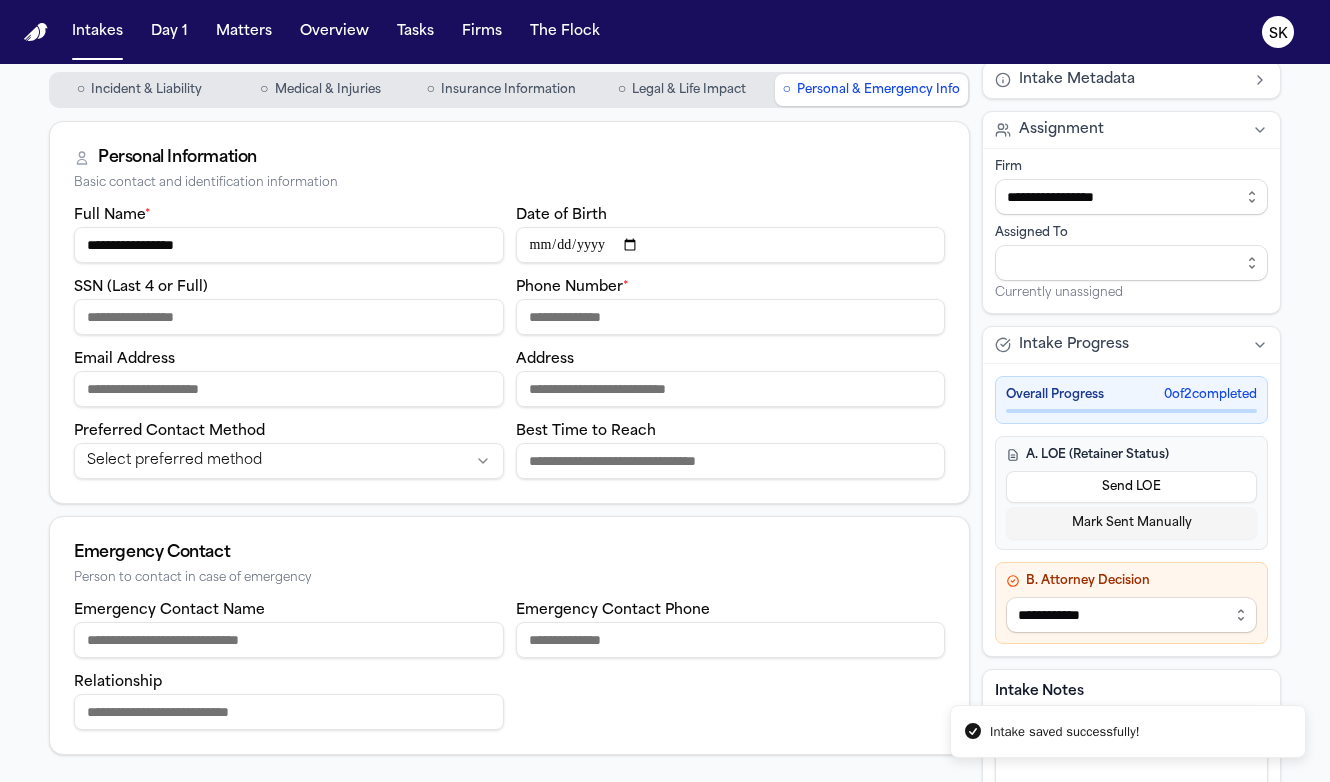 scroll, scrollTop: 0, scrollLeft: 0, axis: both 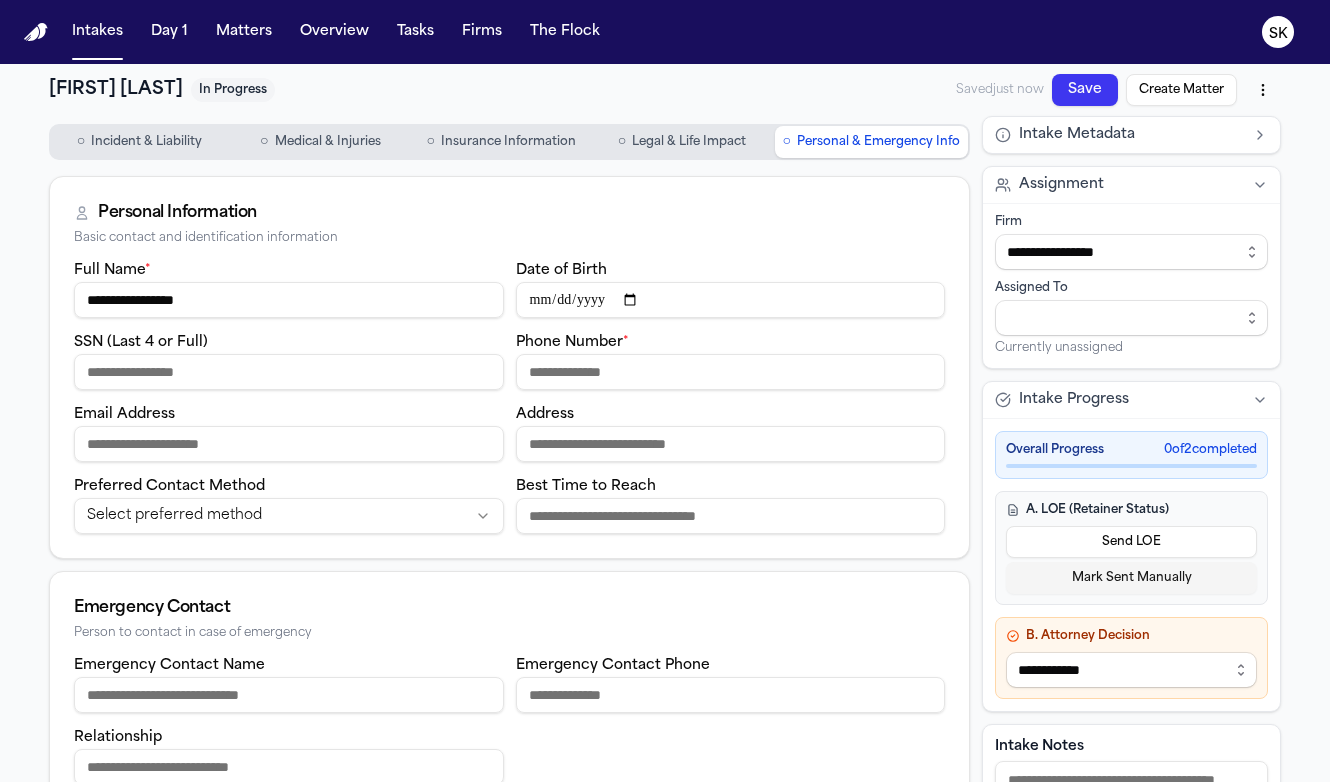 click on "Phone Number  *" at bounding box center [731, 372] 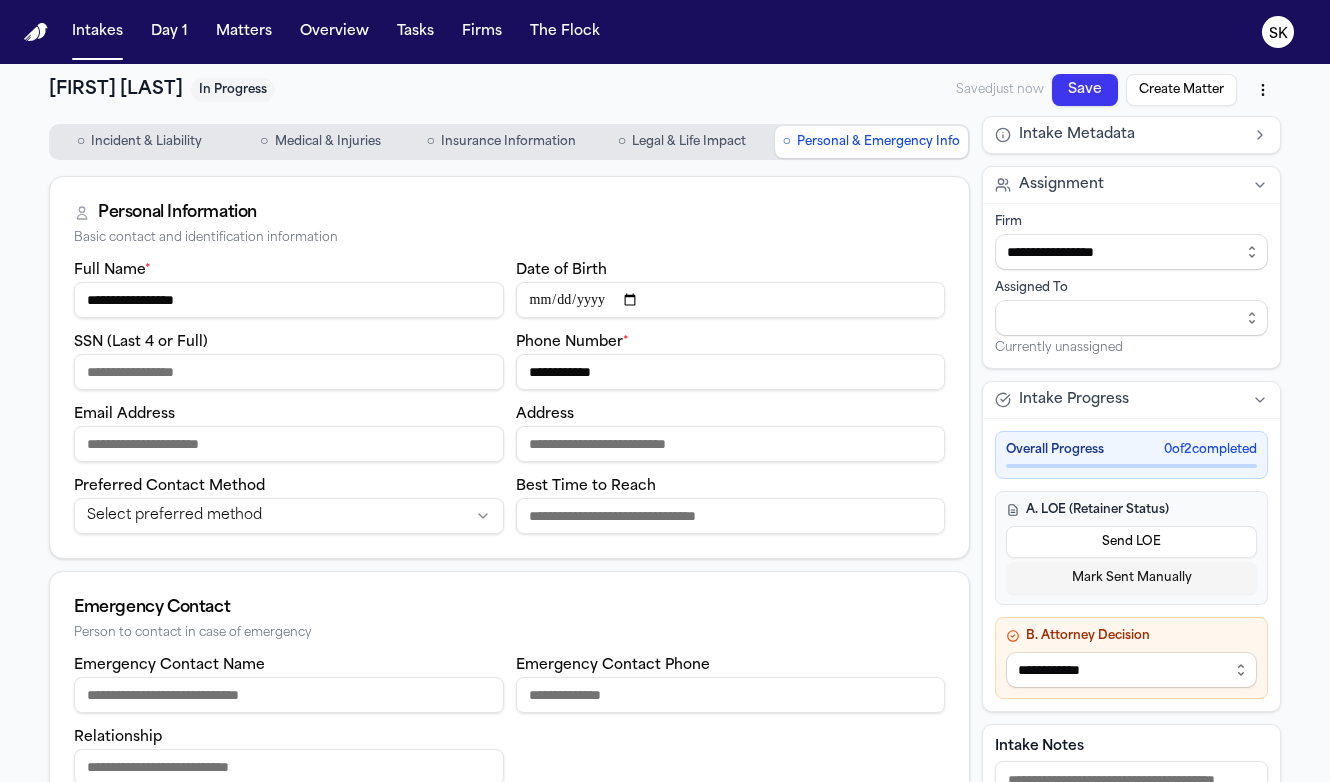 click on "**********" at bounding box center [731, 372] 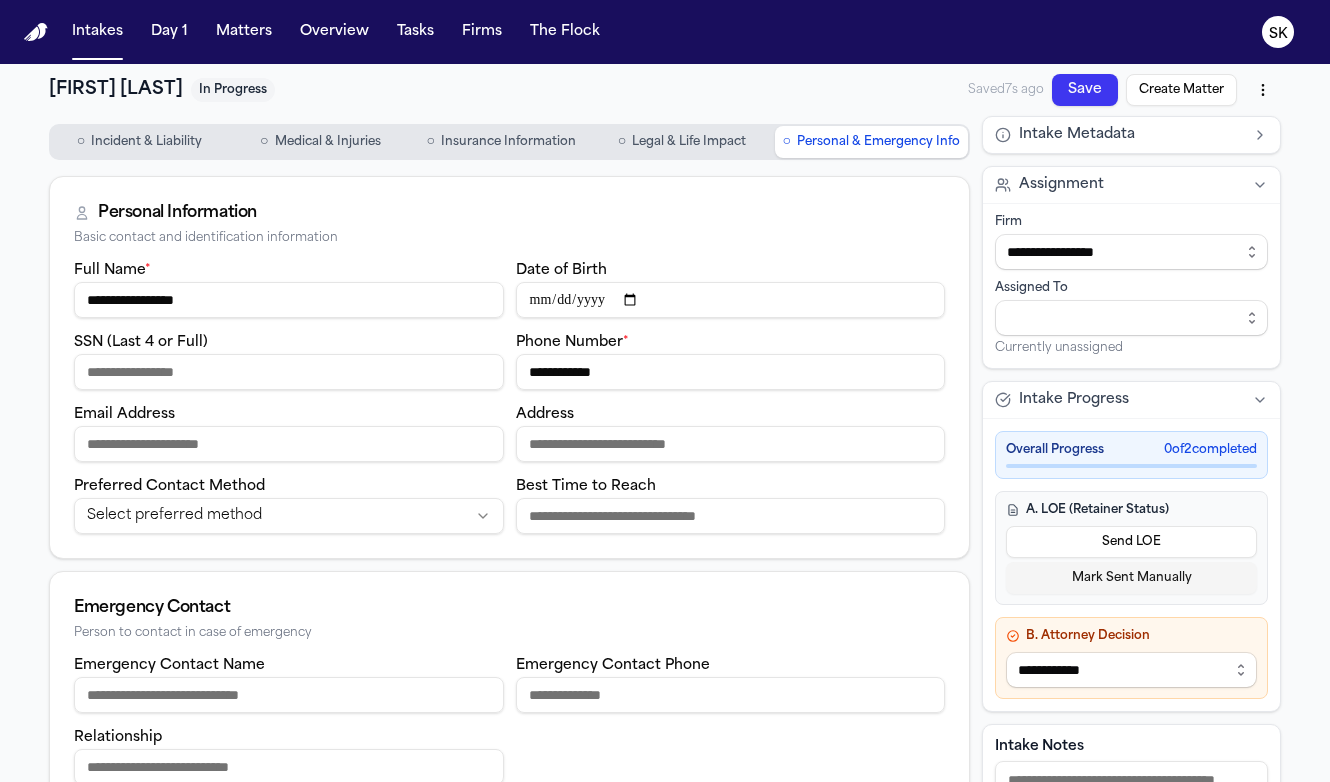 click on "**********" at bounding box center (731, 372) 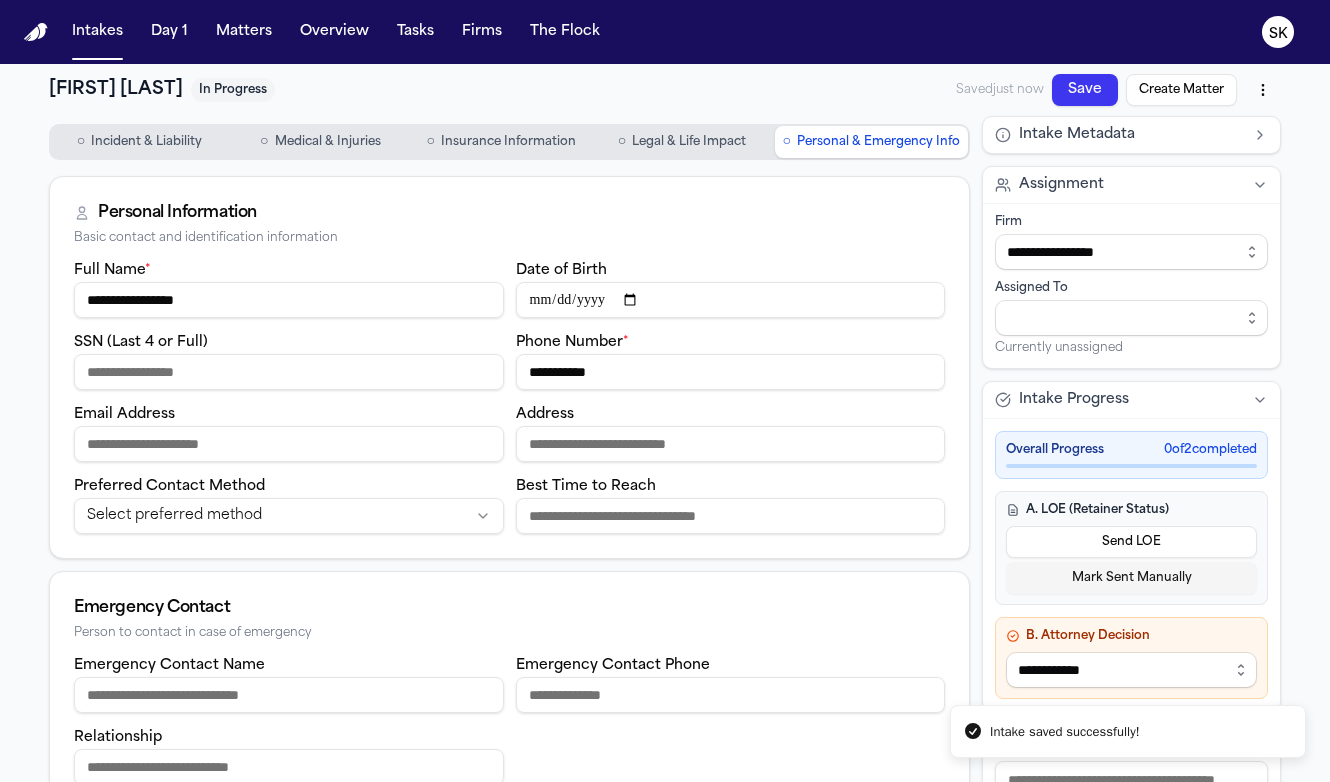 type on "**********" 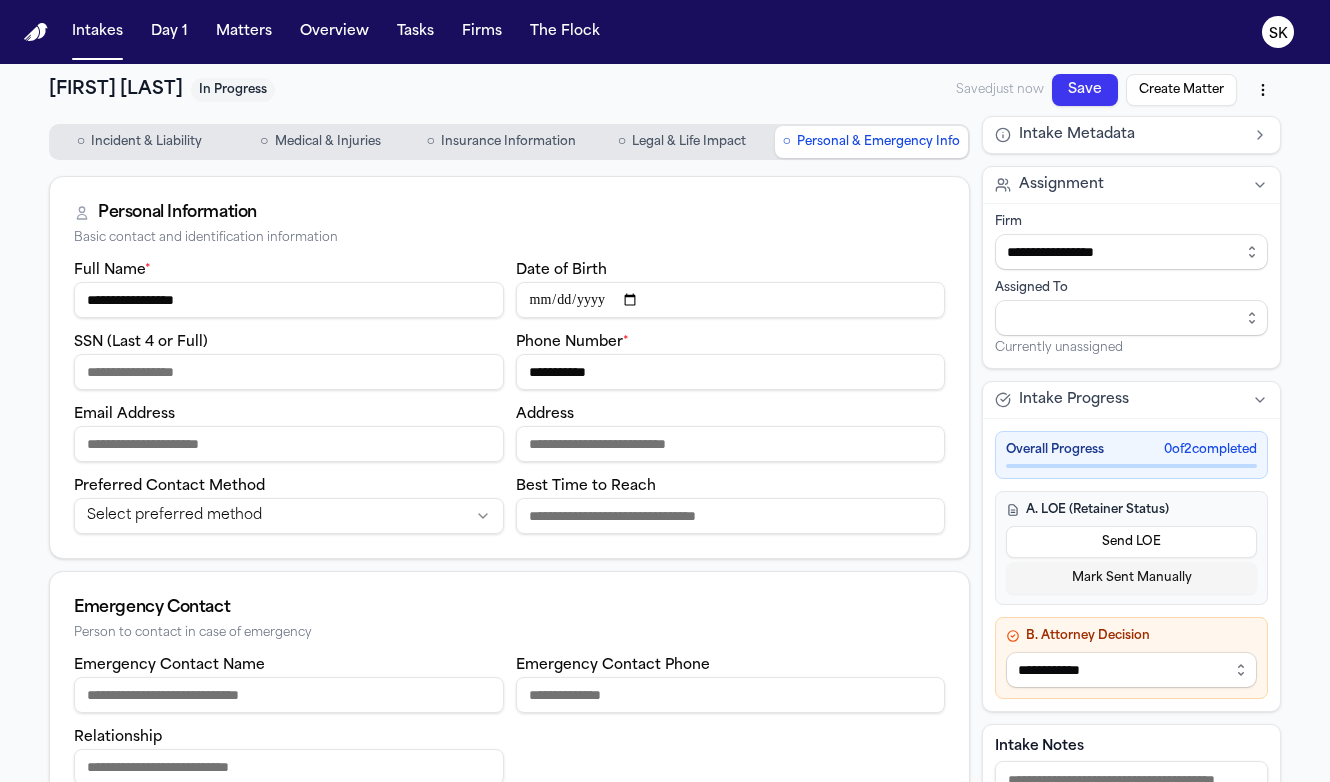 click on "**********" at bounding box center (731, 372) 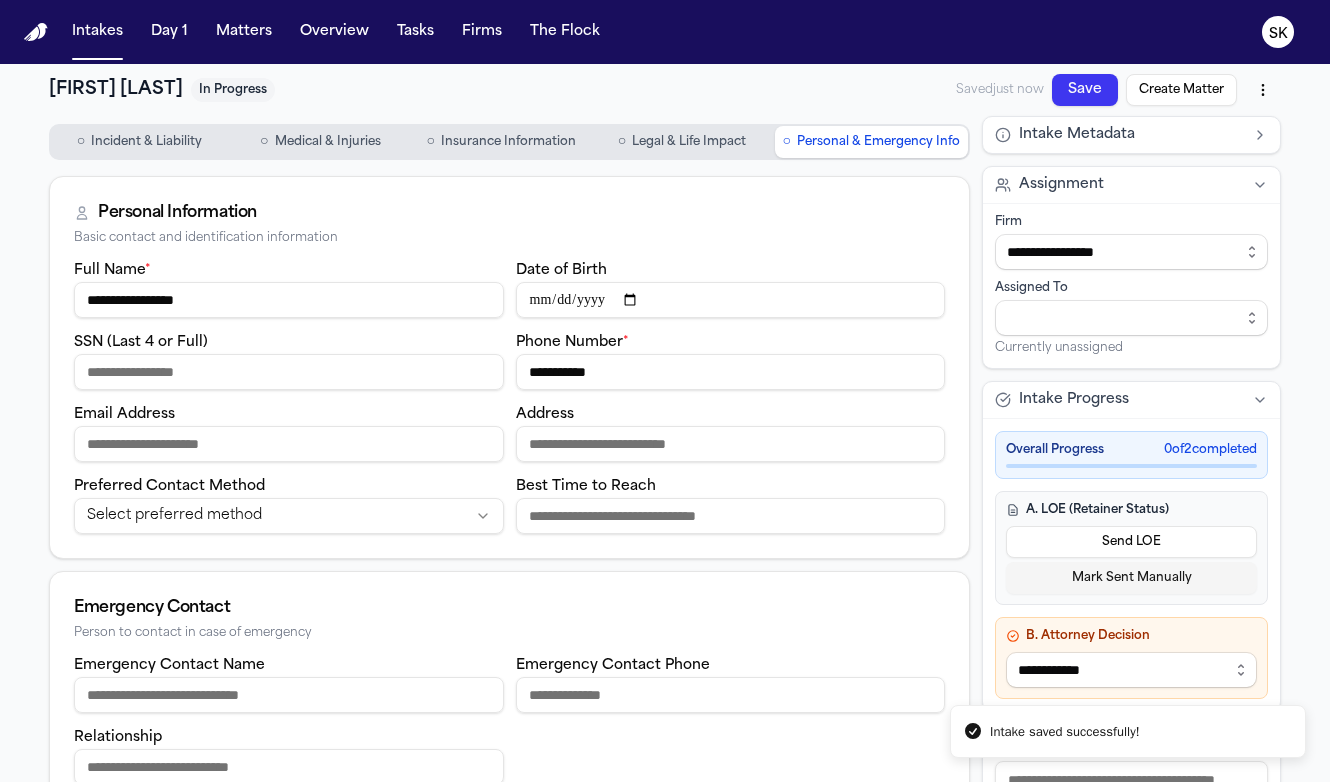 click on "Email Address" at bounding box center (289, 444) 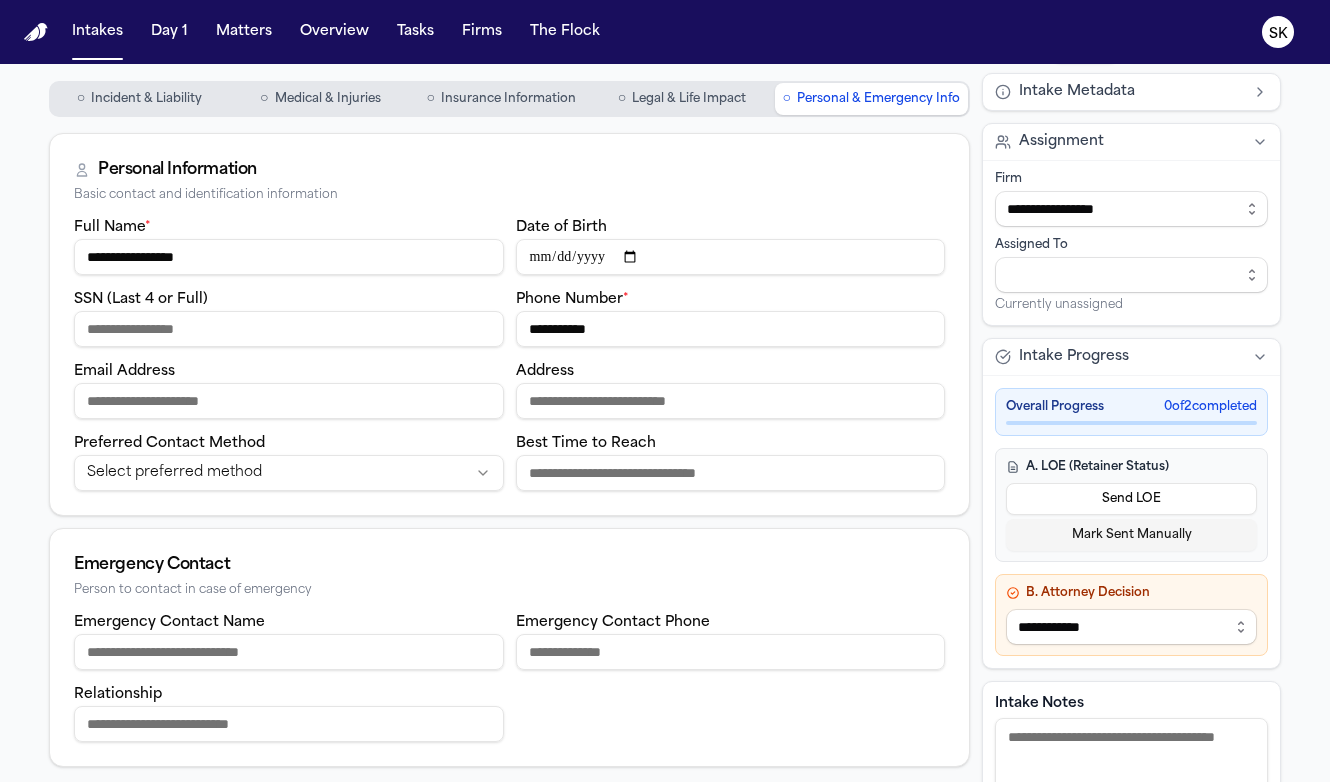scroll, scrollTop: 58, scrollLeft: 0, axis: vertical 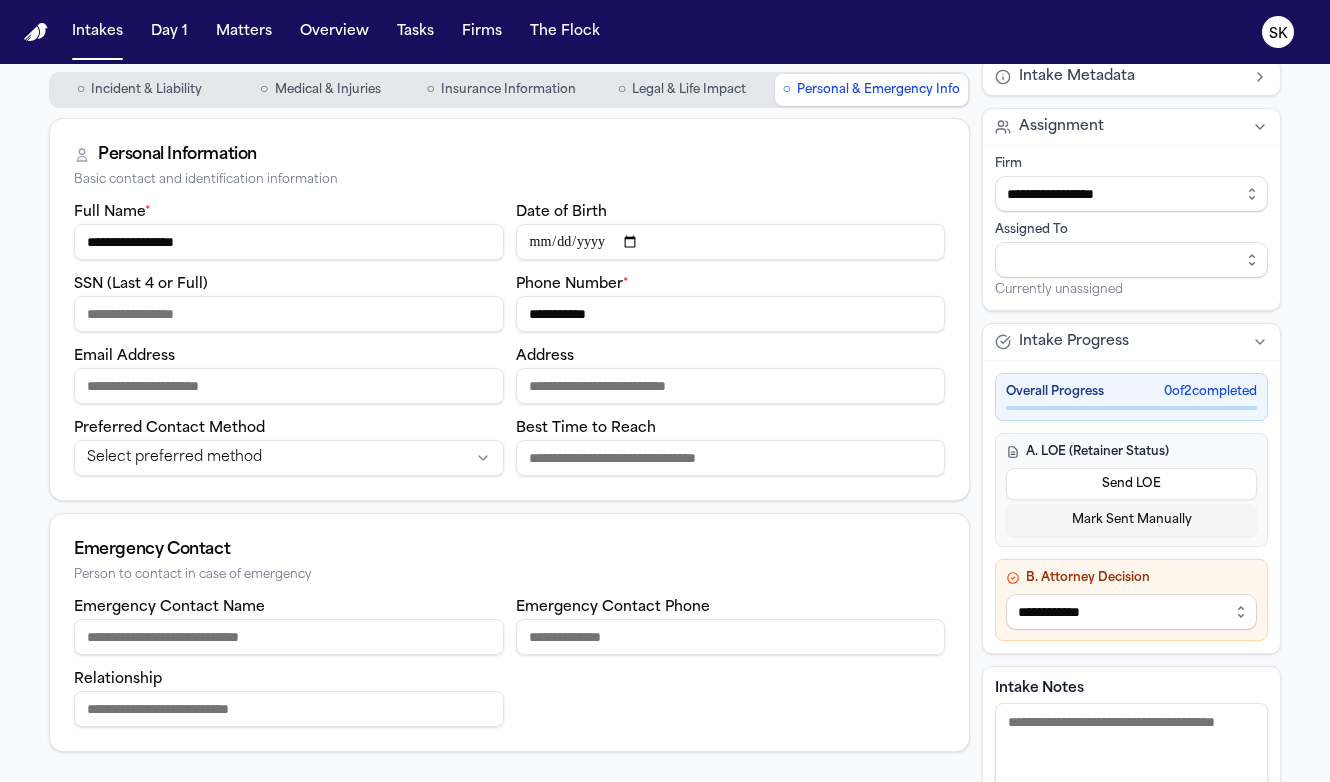 click on "Address" at bounding box center [731, 386] 